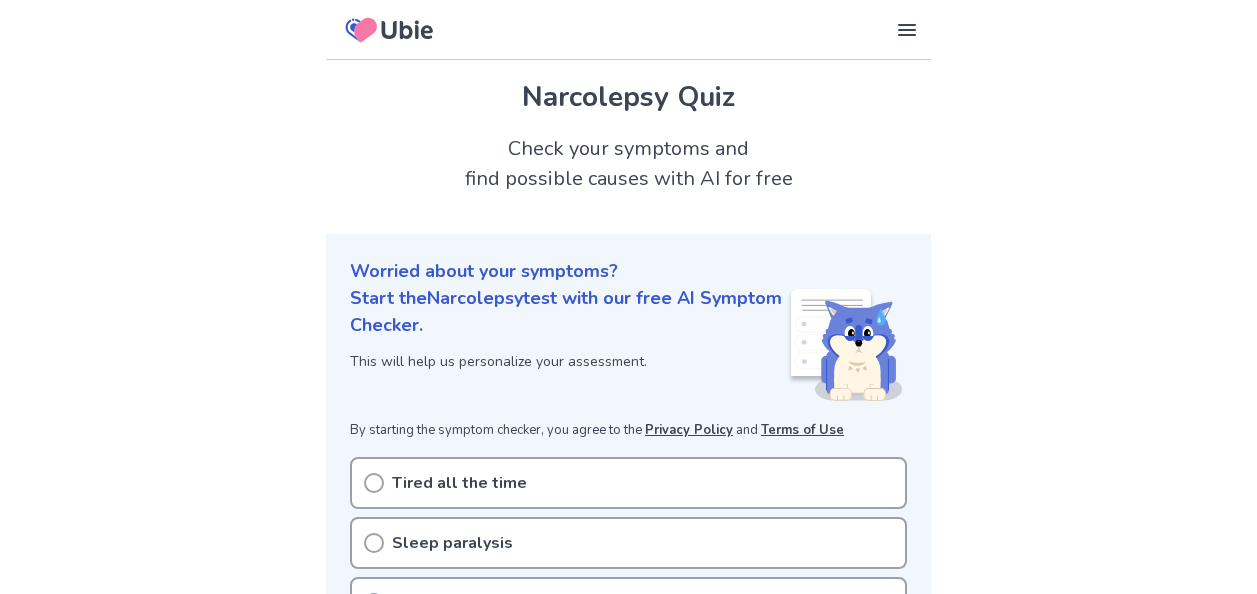 scroll, scrollTop: 0, scrollLeft: 0, axis: both 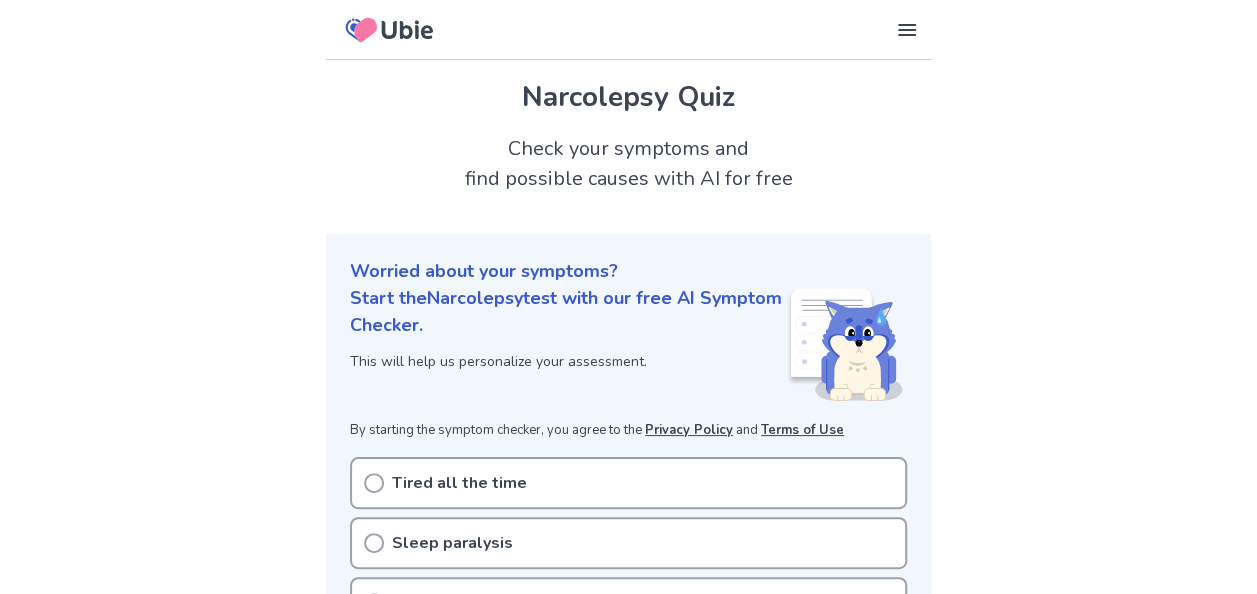 click on "Our Services Symptom Checker Doctor’s Note Checkup Medical Information Symptoms Diseases Helpful Resources How Ubie's Medical AI Works Medical Content Editorial Policy Clinical Data Sources Supervising Doctors Partners Corporate About Us Careers Terms of Use Security Policy Privacy Policy Contact Us Company Website Narcolepsy Quiz Check your symptoms and find possible causes with AI for free Worried about your symptoms? Start the Narcolepsy test with our free AI Symptom Checker. This will help us personalize your assessment. By starting the symptom checker, you agree to the Privacy Policy and Terms of Use Tired all the time Sleep paralysis Hallucinations Sudden tiredness during the day Auditory hallucinations Tactile hallucinations Sudden muscle weakness Excessive daytime sleepiness Can't stay asleep Seeing things when waking up Falling asleep at work Cataplexy attack Not seeing your symptoms? No worries! Start a symptom check What is Narcolepsy ? Typical Symptoms of Narcolepsy Narcolepsy ," at bounding box center [628, 20939] 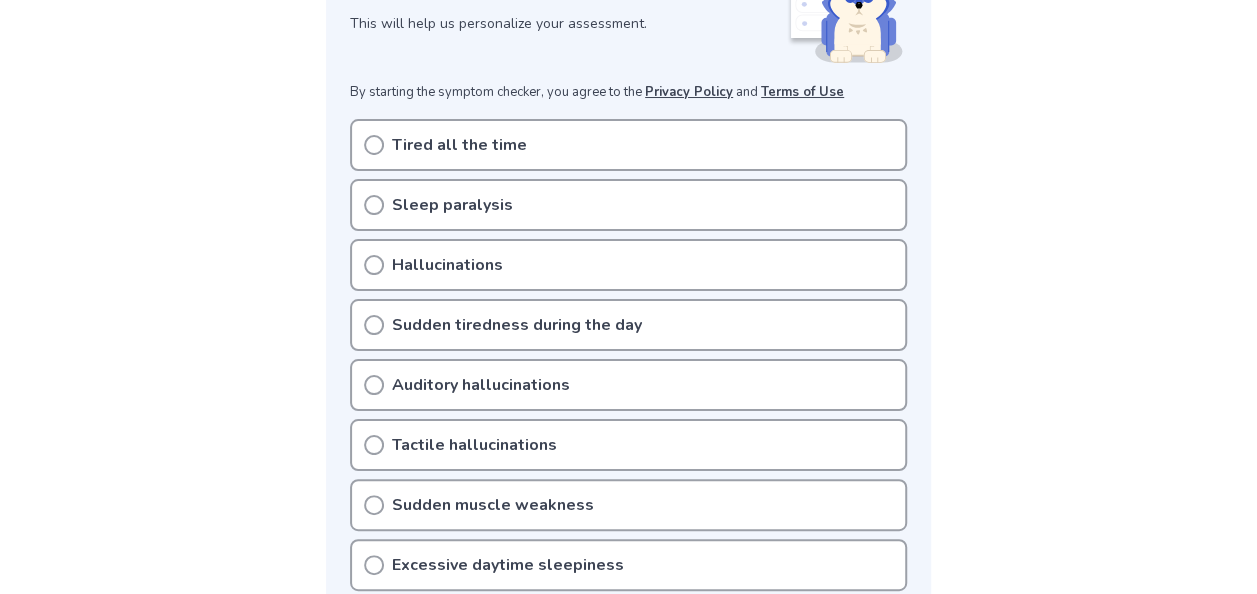 scroll, scrollTop: 400, scrollLeft: 0, axis: vertical 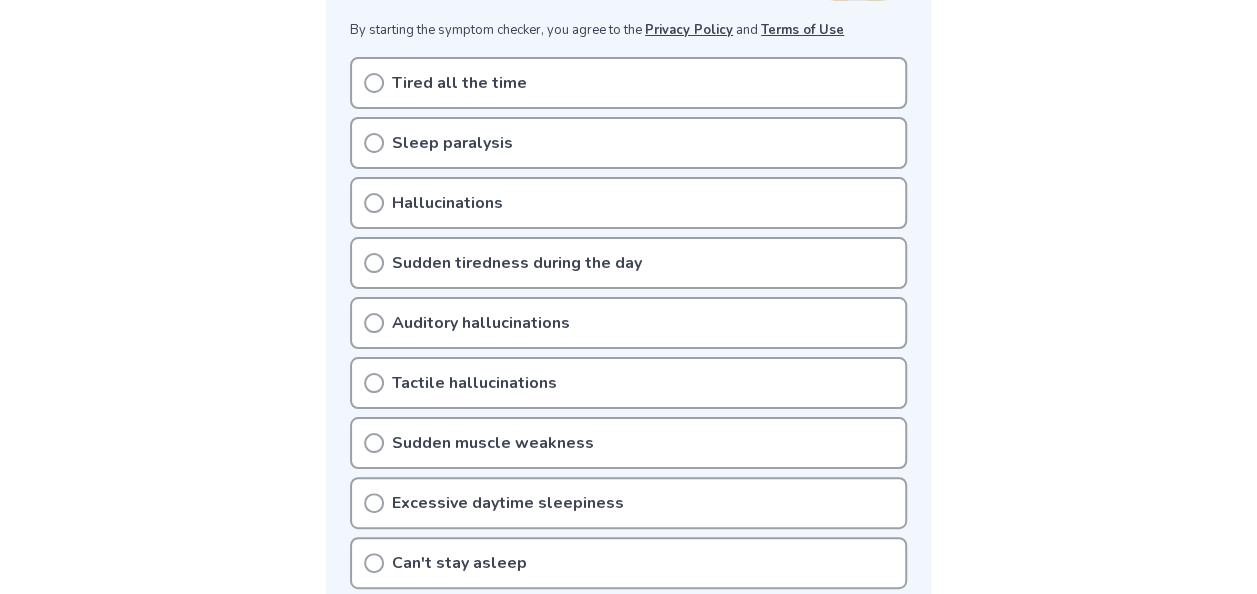 click 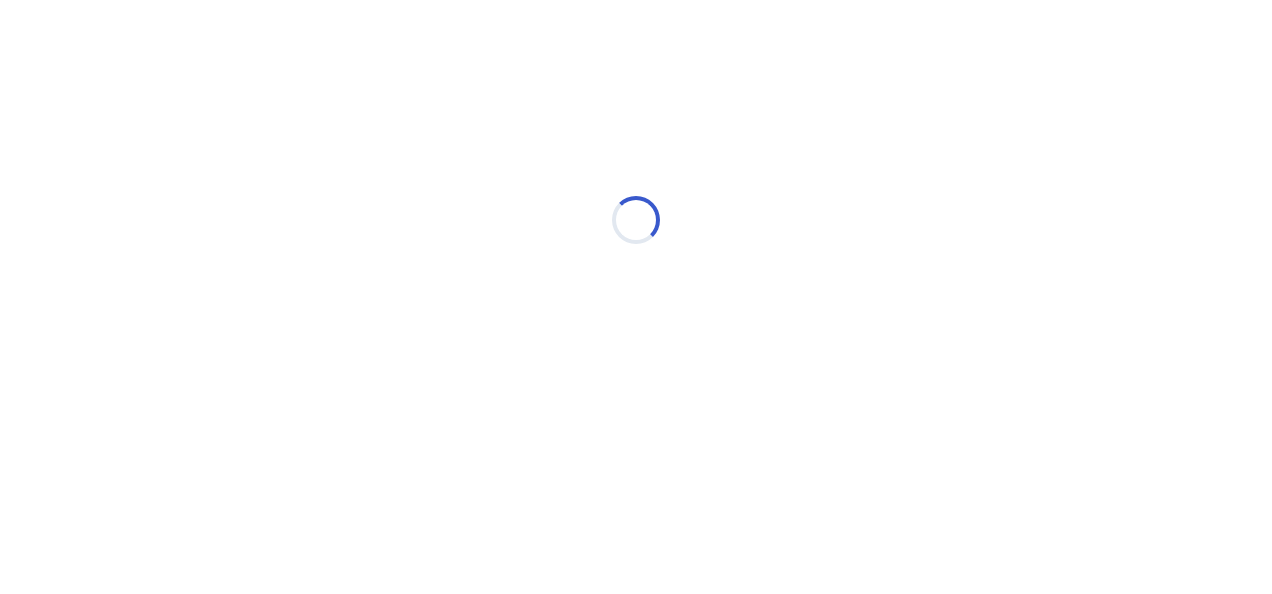 scroll, scrollTop: 0, scrollLeft: 0, axis: both 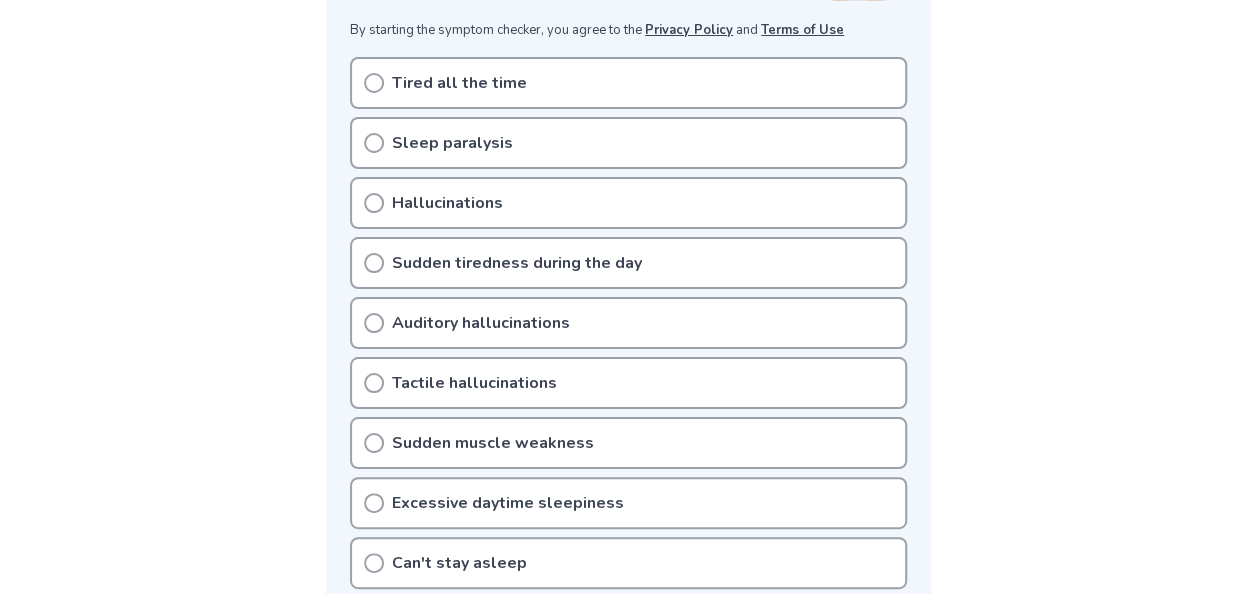 click 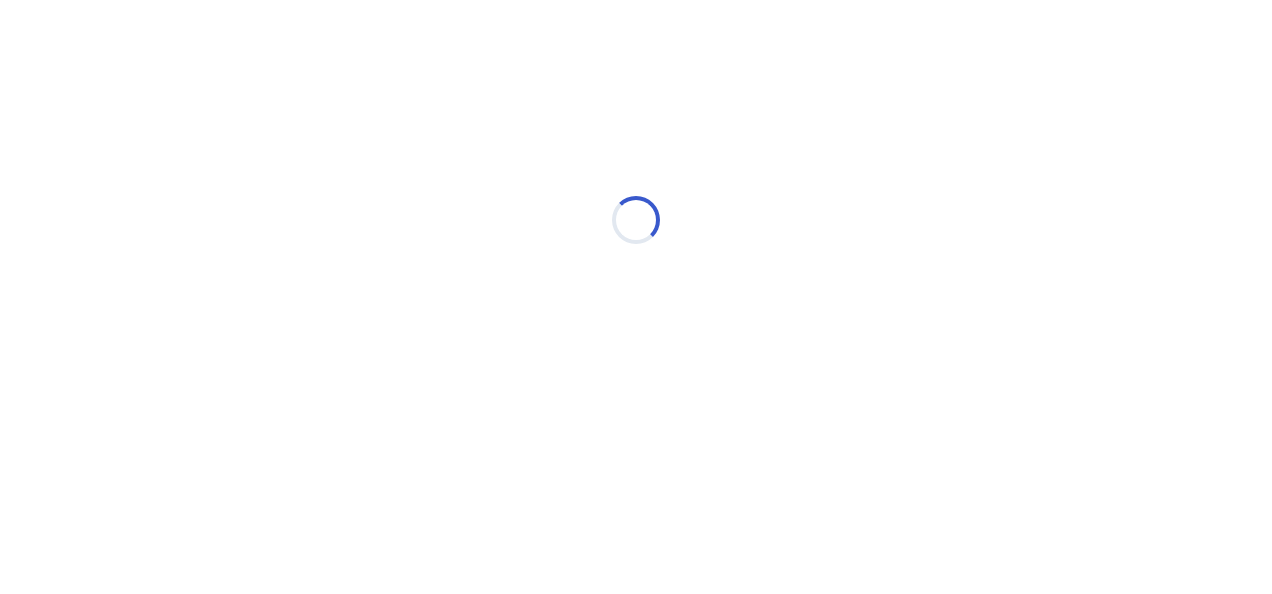 scroll, scrollTop: 0, scrollLeft: 0, axis: both 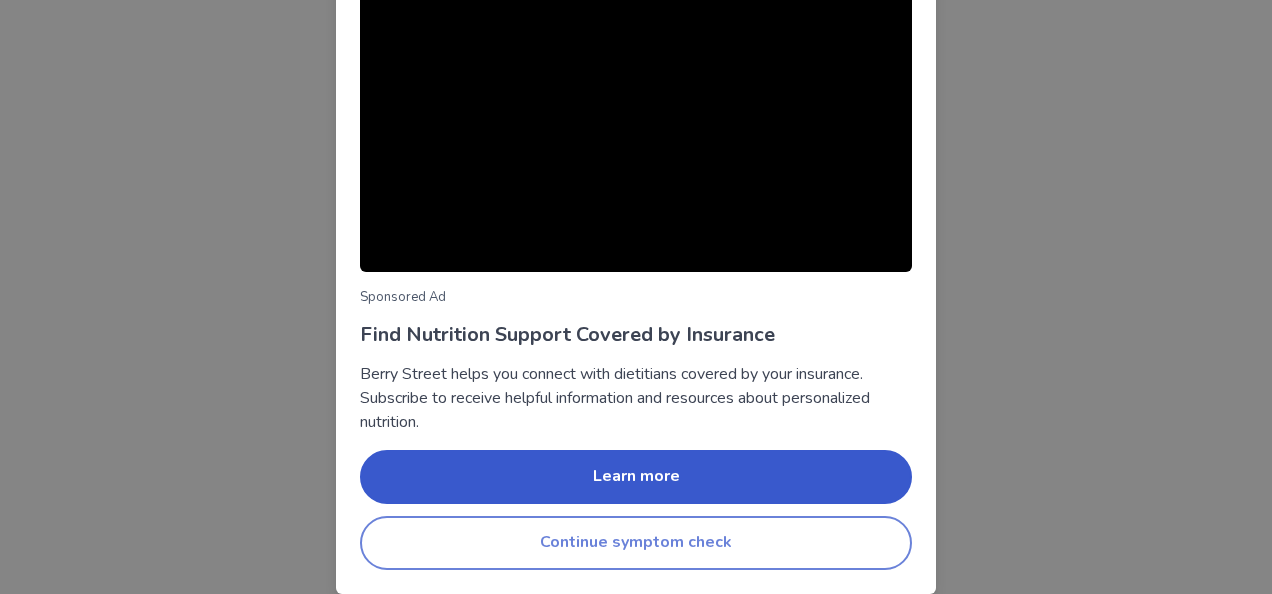 click on "Continue symptom check" at bounding box center (636, 543) 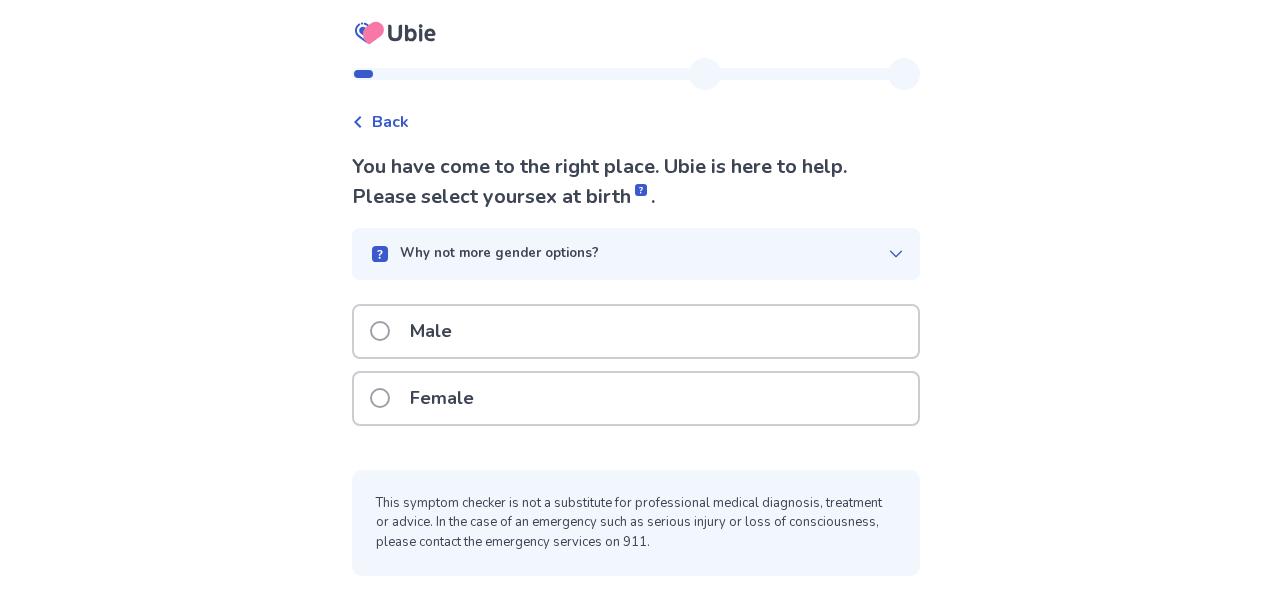 click at bounding box center [380, 331] 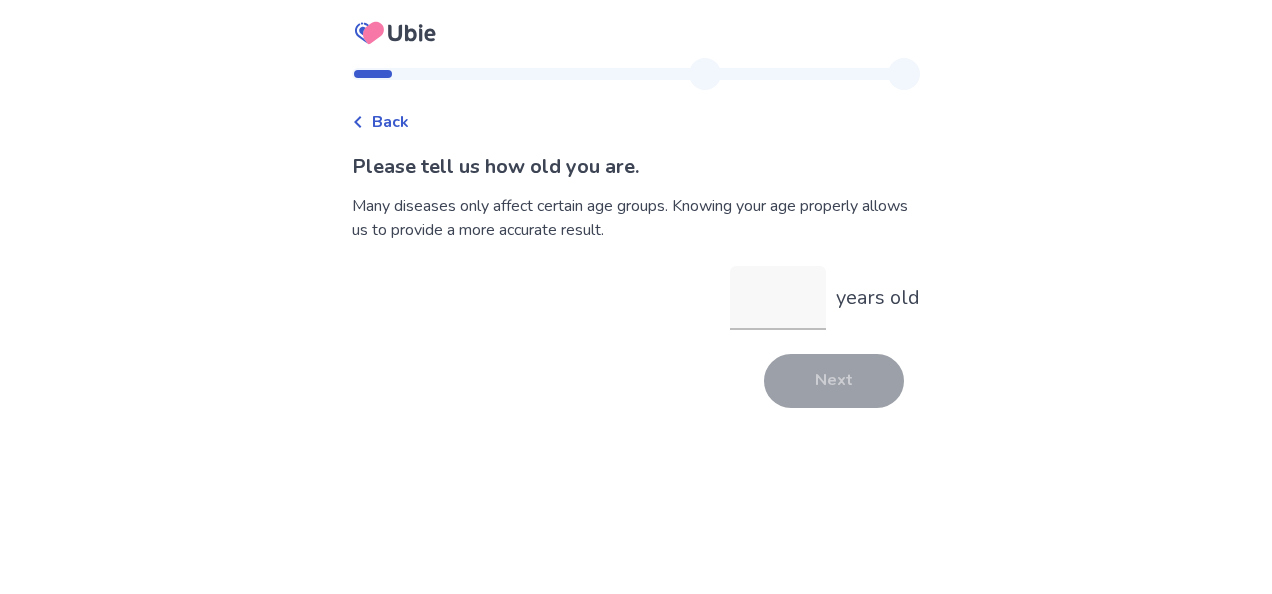 type on "*" 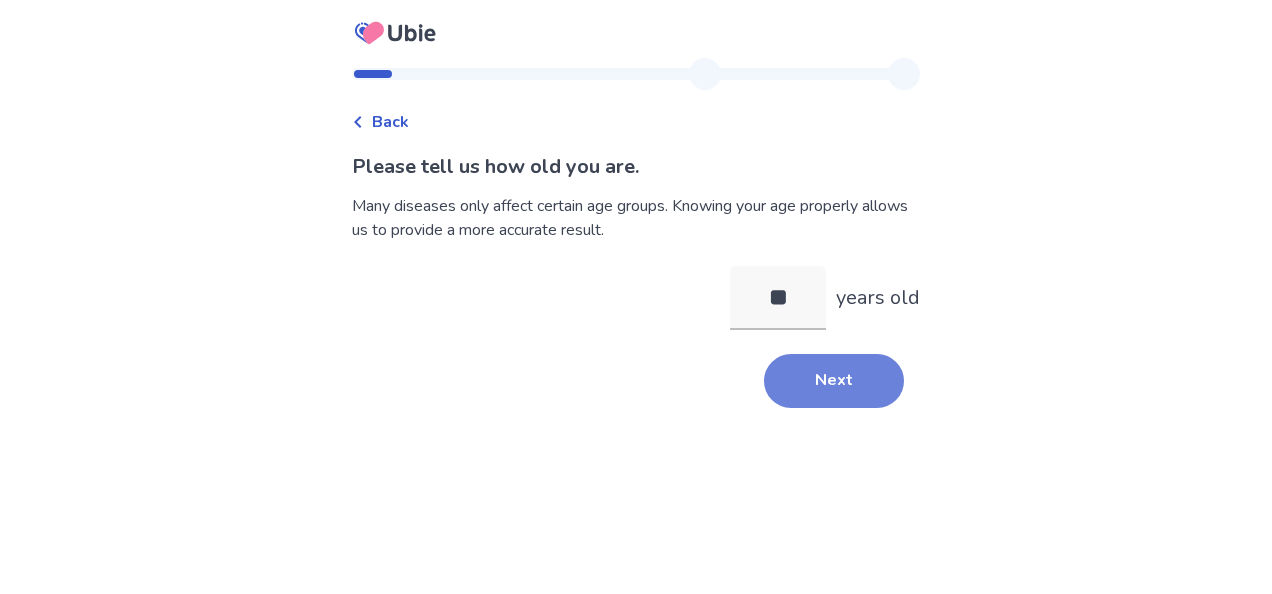 type on "**" 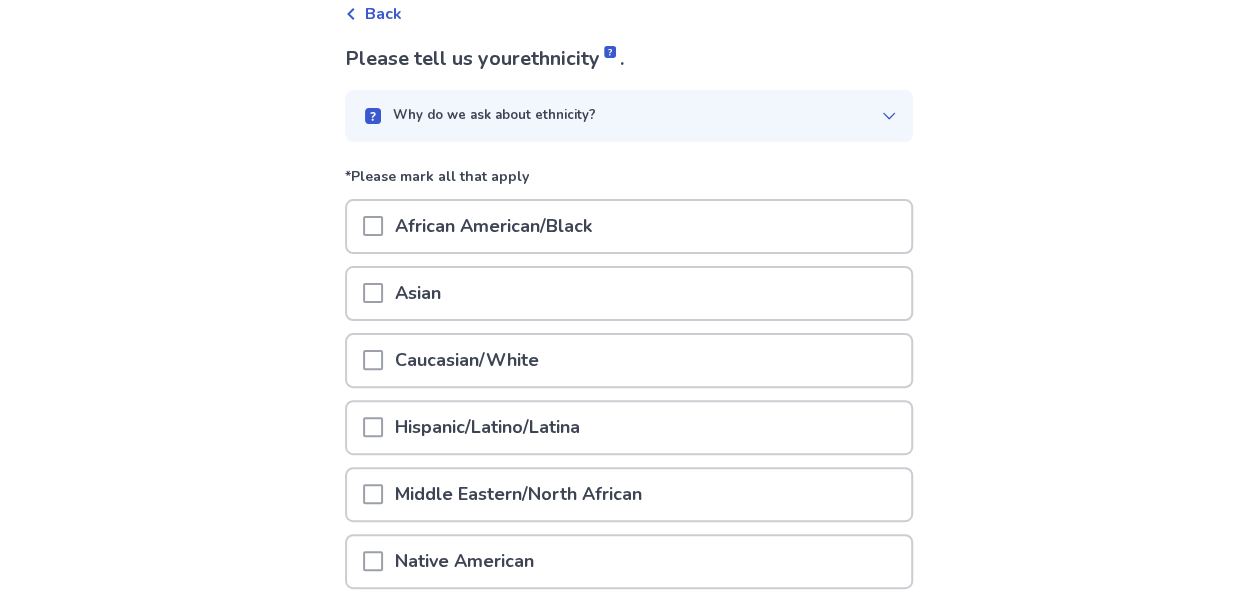 scroll, scrollTop: 112, scrollLeft: 0, axis: vertical 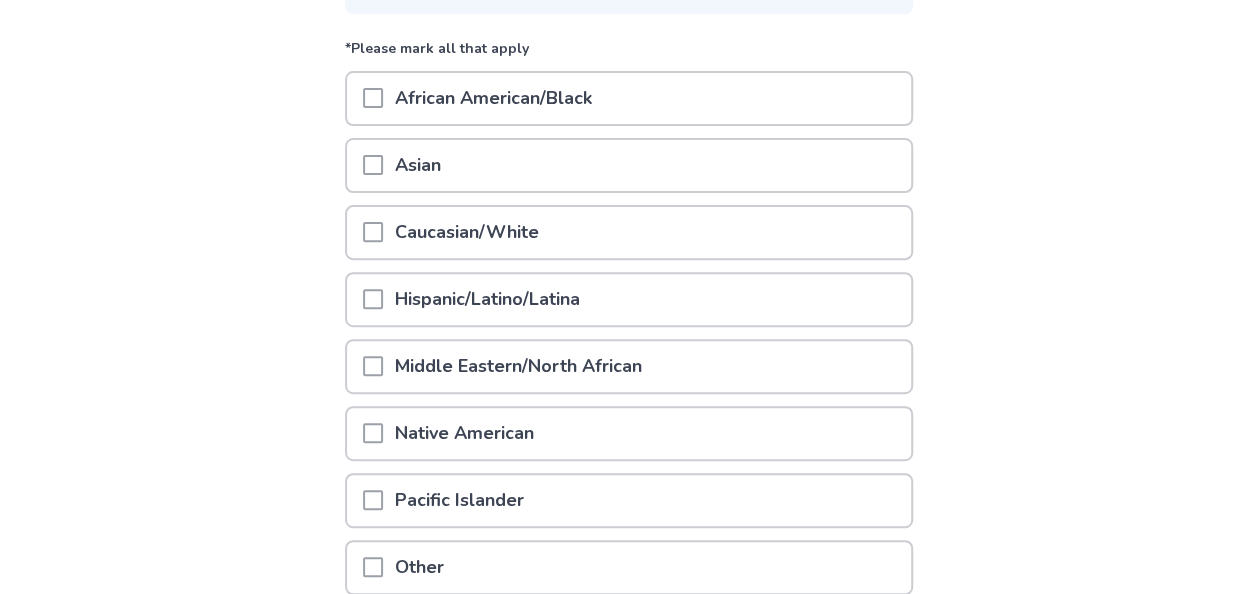 click at bounding box center (373, 232) 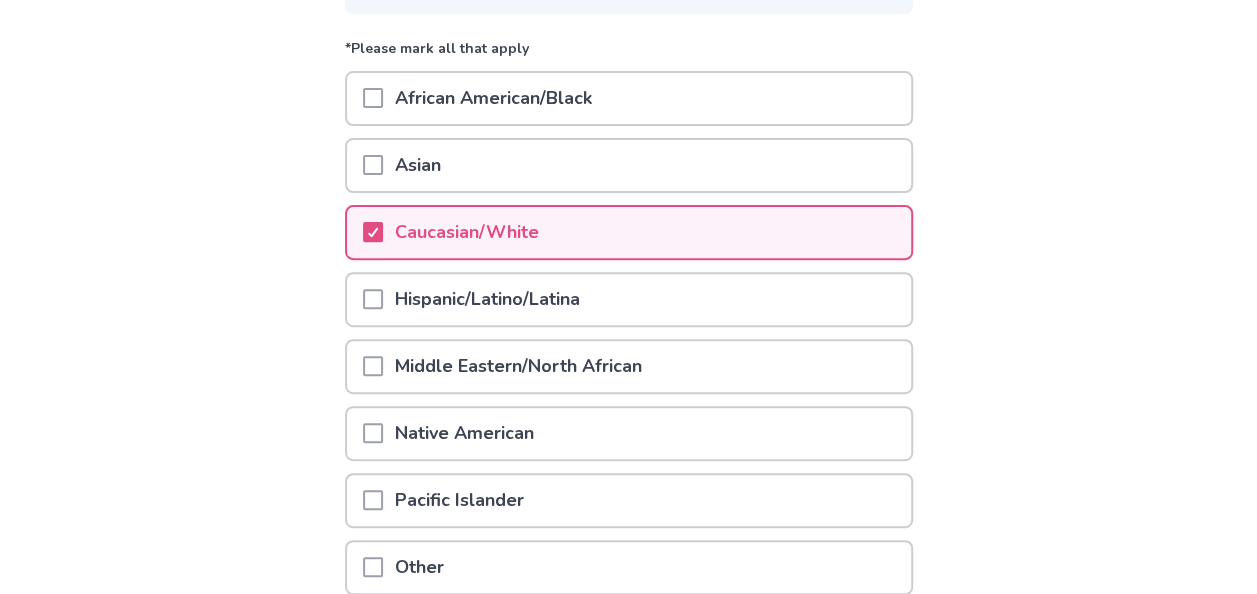 scroll, scrollTop: 414, scrollLeft: 0, axis: vertical 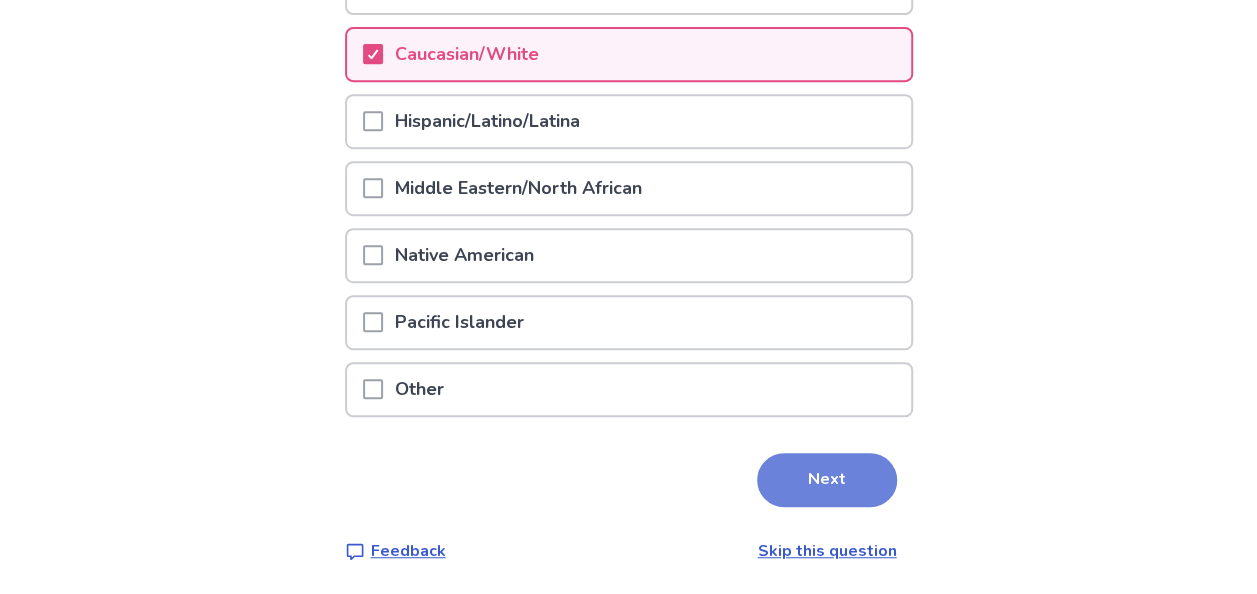 click on "Next" at bounding box center (827, 480) 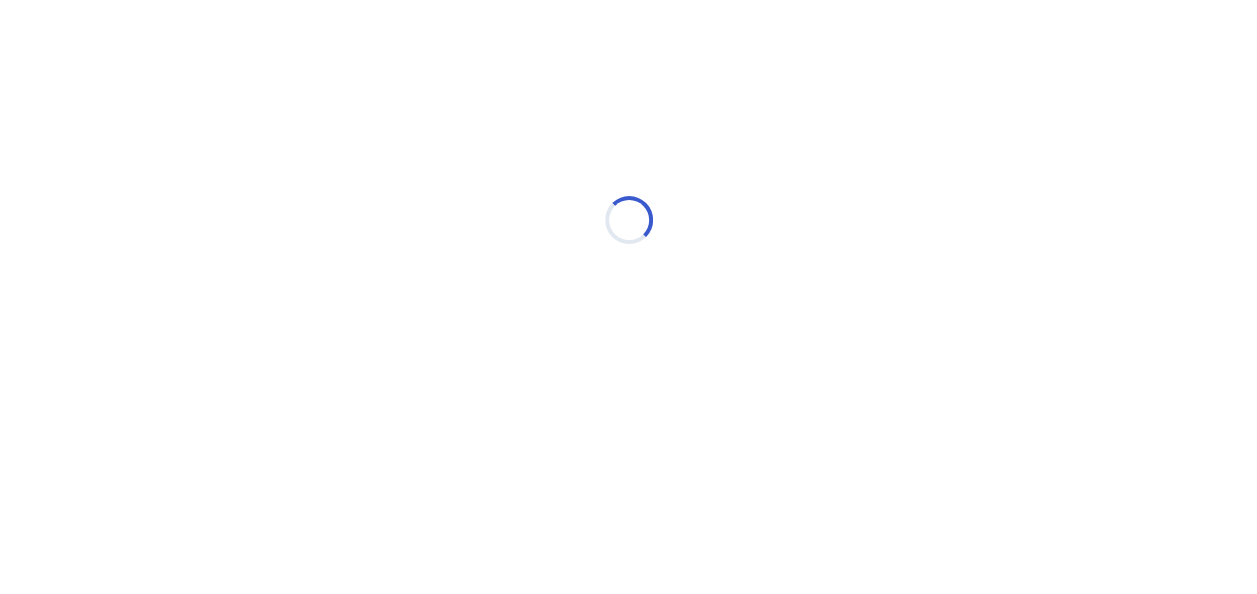 scroll, scrollTop: 0, scrollLeft: 0, axis: both 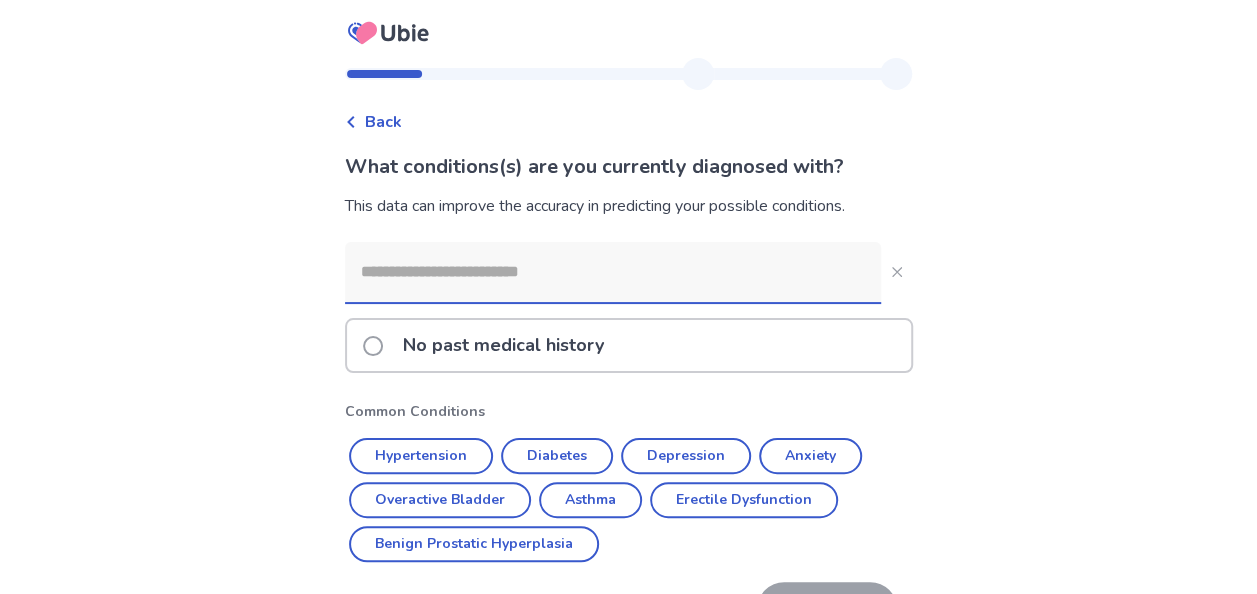 click at bounding box center [613, 272] 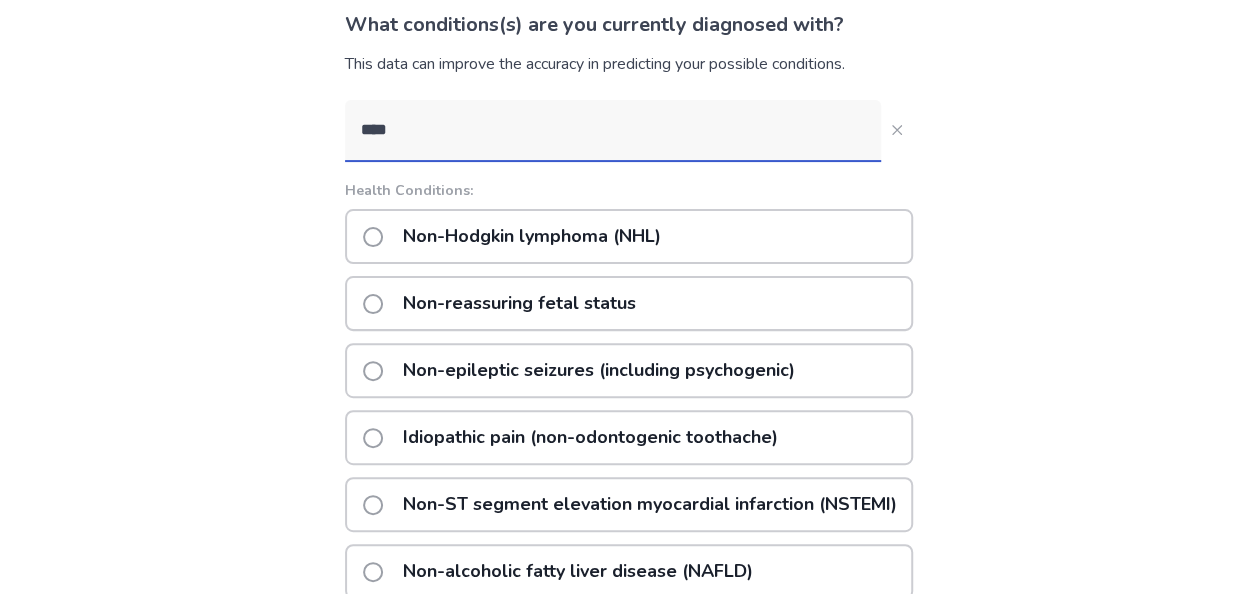 scroll, scrollTop: 67, scrollLeft: 0, axis: vertical 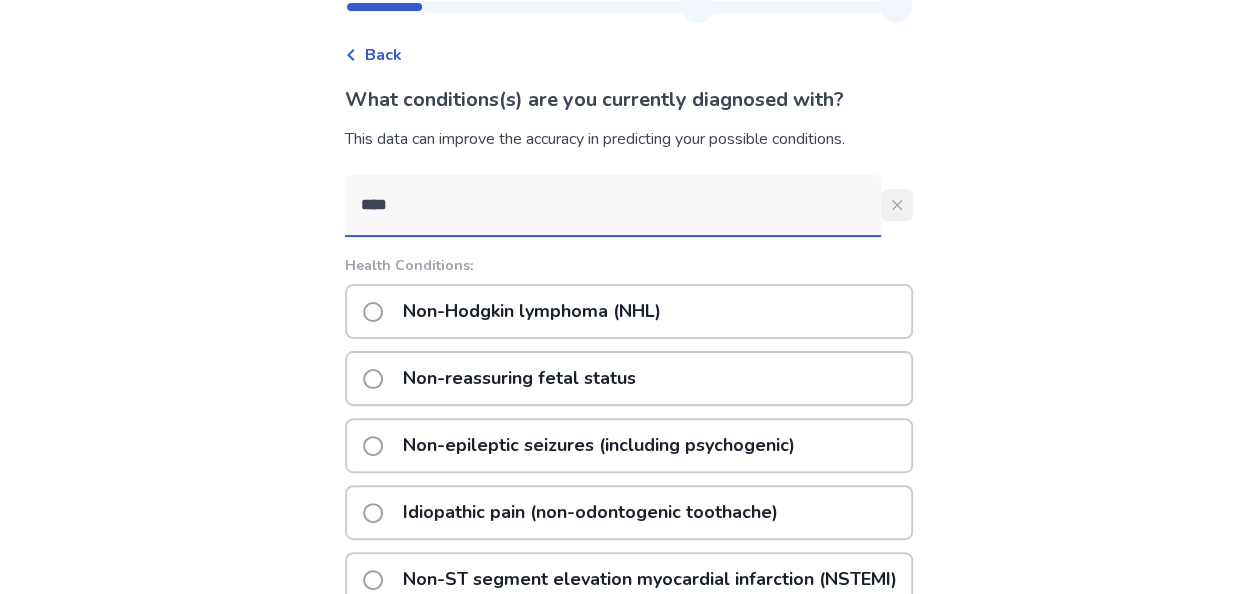 type on "****" 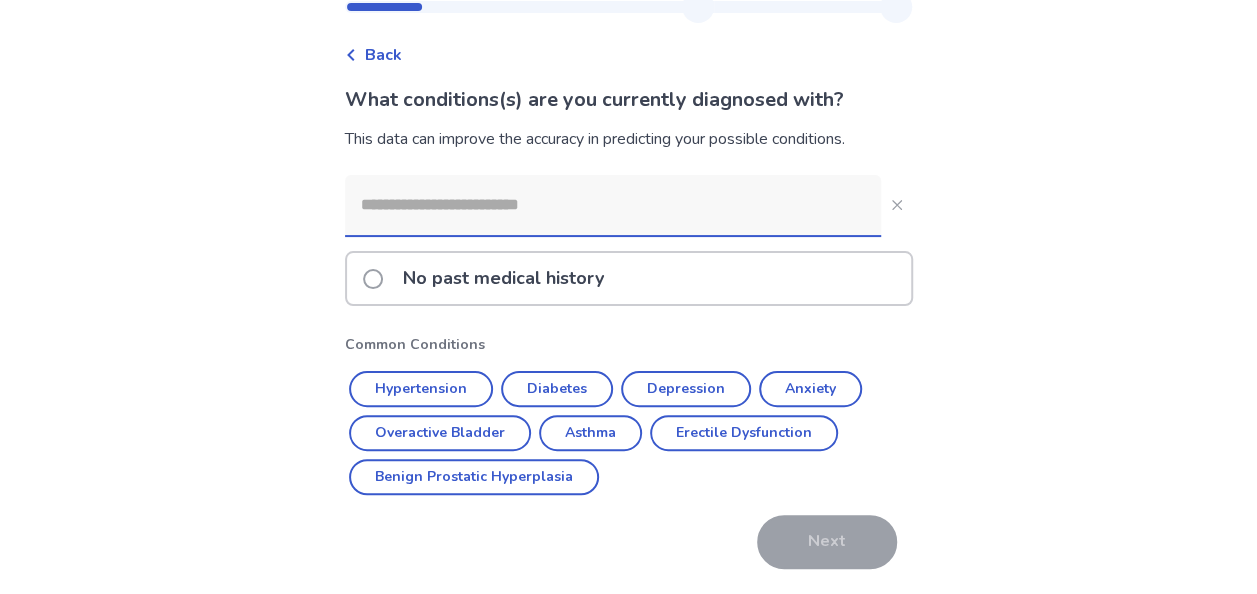 click at bounding box center (373, 279) 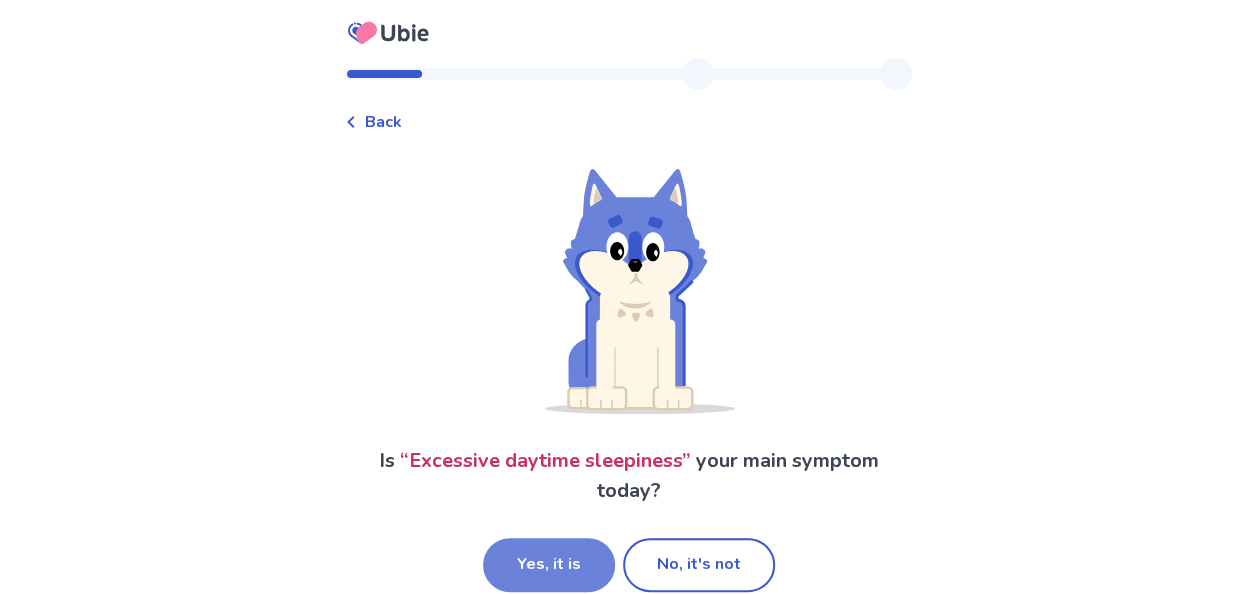 click on "Yes, it is" at bounding box center (549, 565) 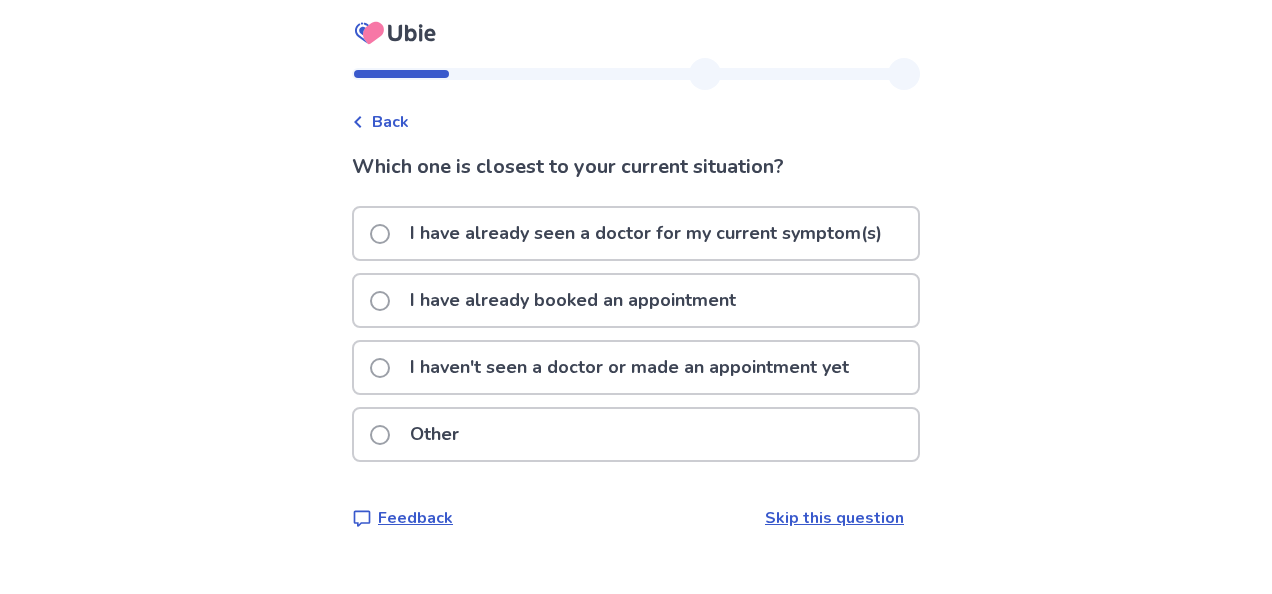 click at bounding box center [380, 368] 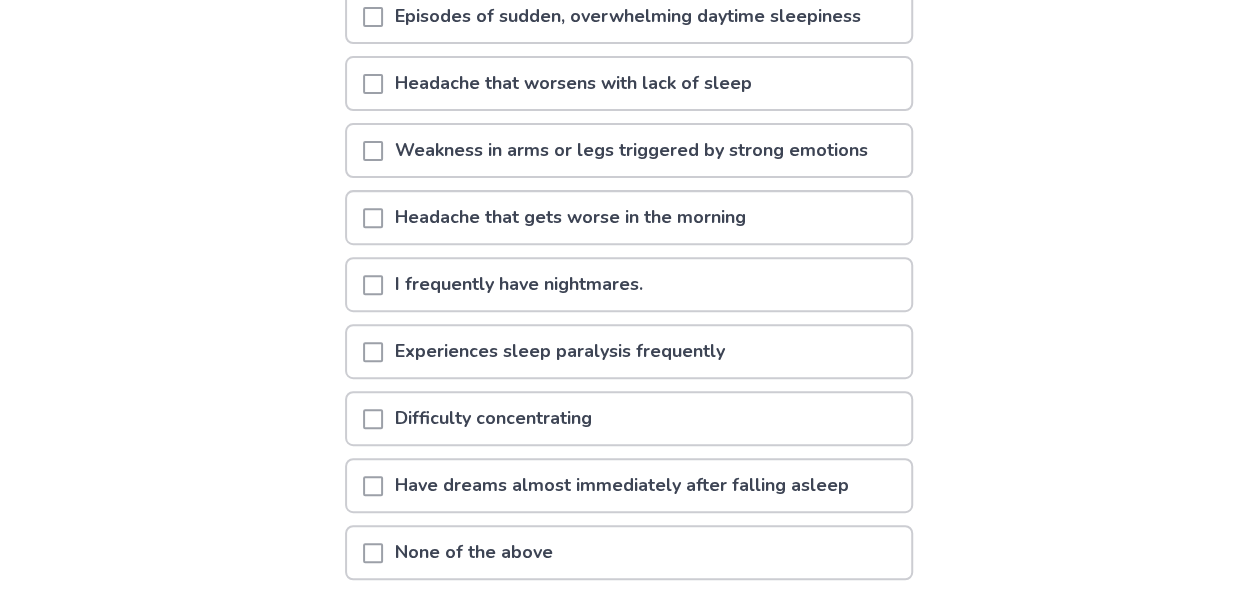 scroll, scrollTop: 339, scrollLeft: 0, axis: vertical 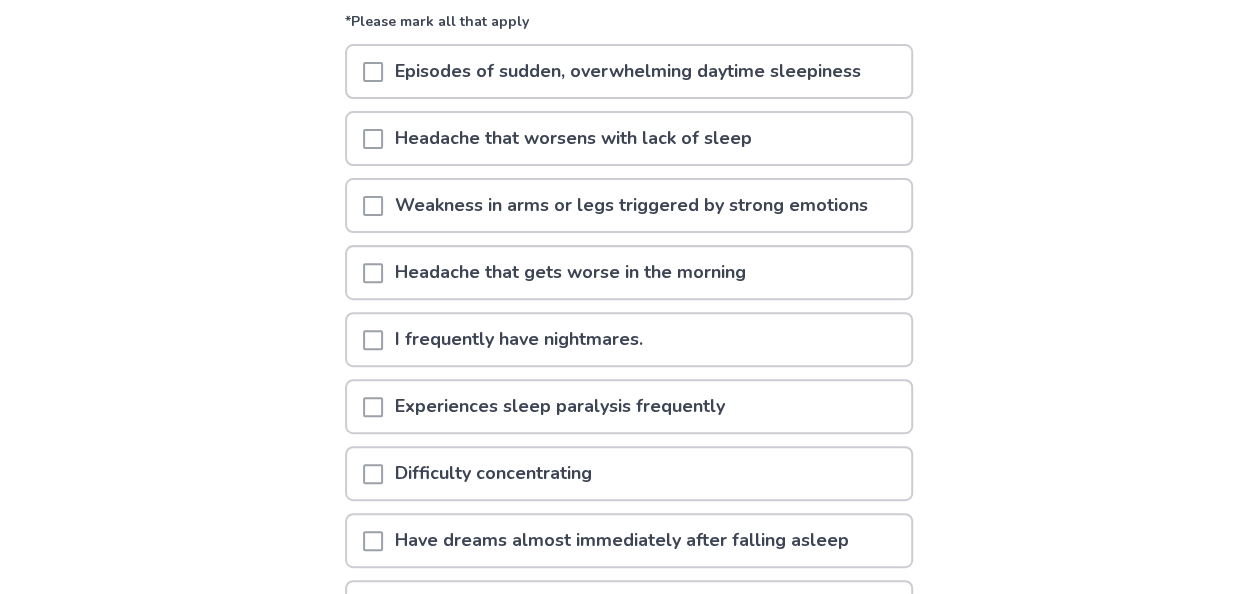 click at bounding box center (373, 72) 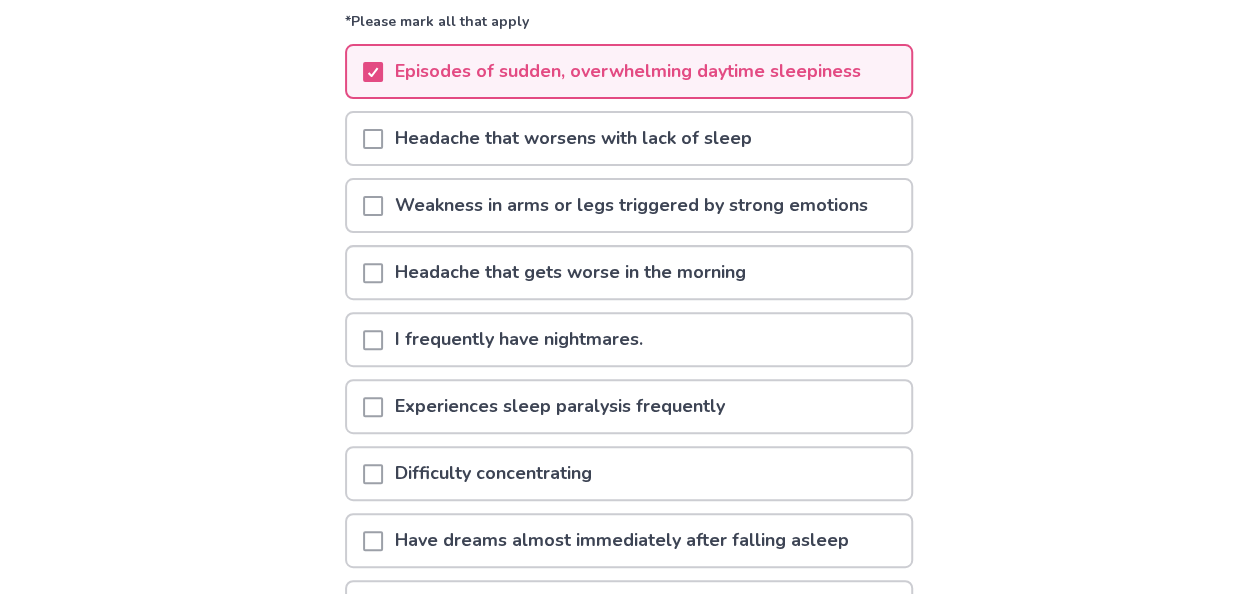 click at bounding box center (373, 206) 